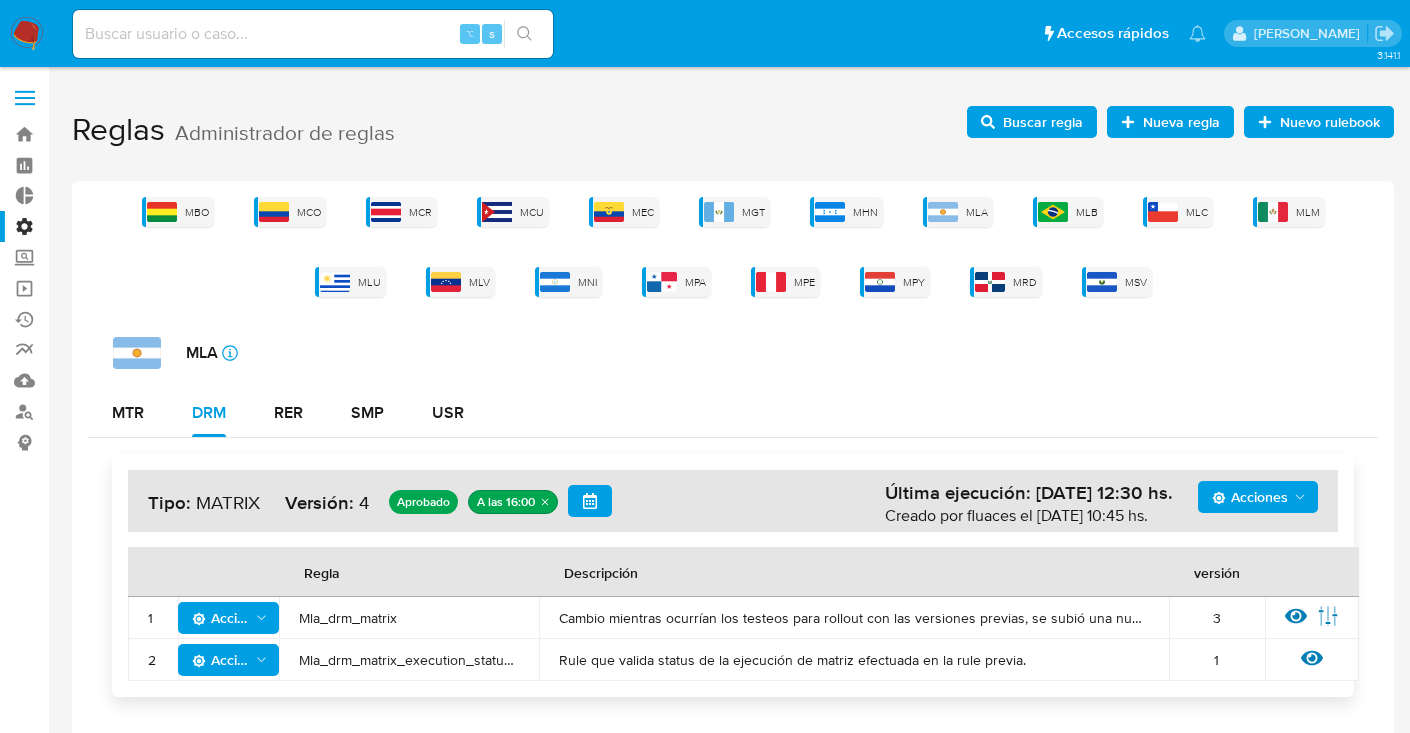 scroll, scrollTop: 0, scrollLeft: 0, axis: both 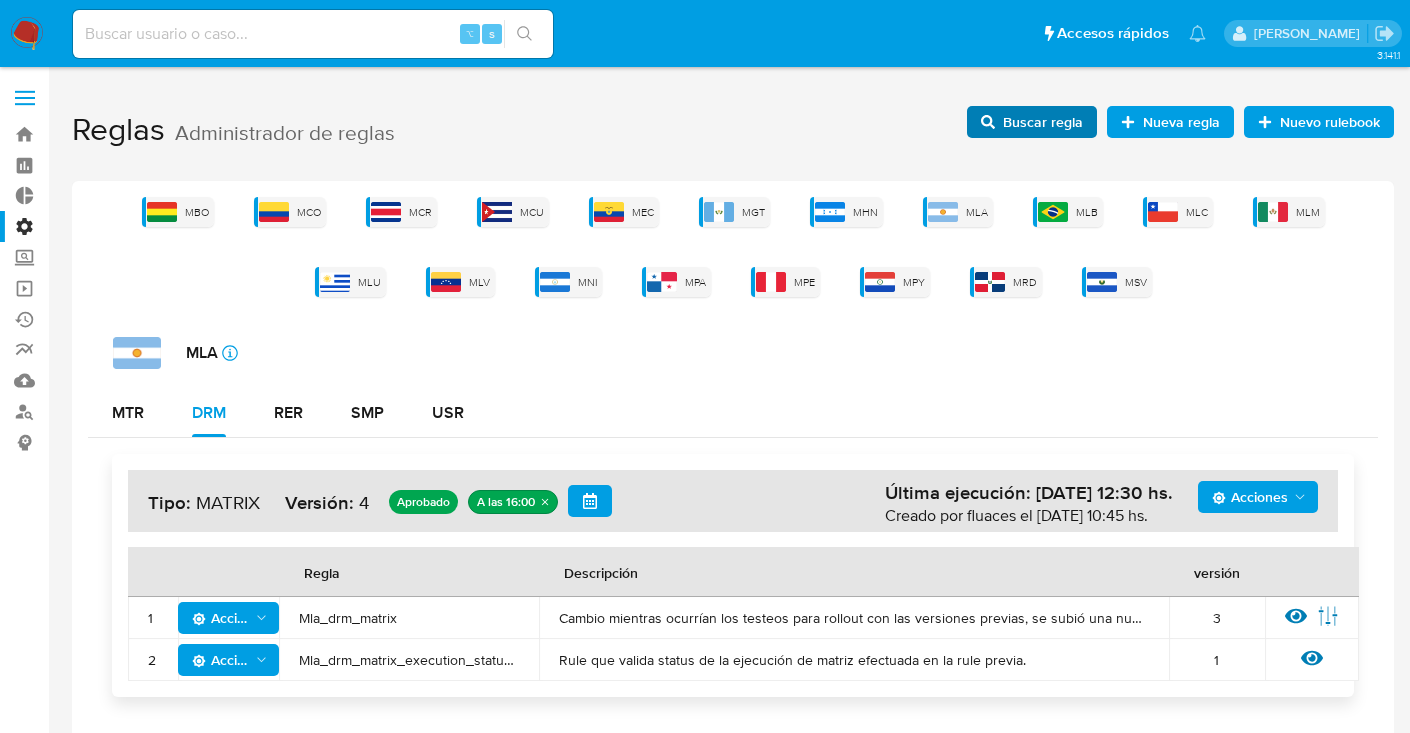 click on "Buscar regla" at bounding box center (1043, 122) 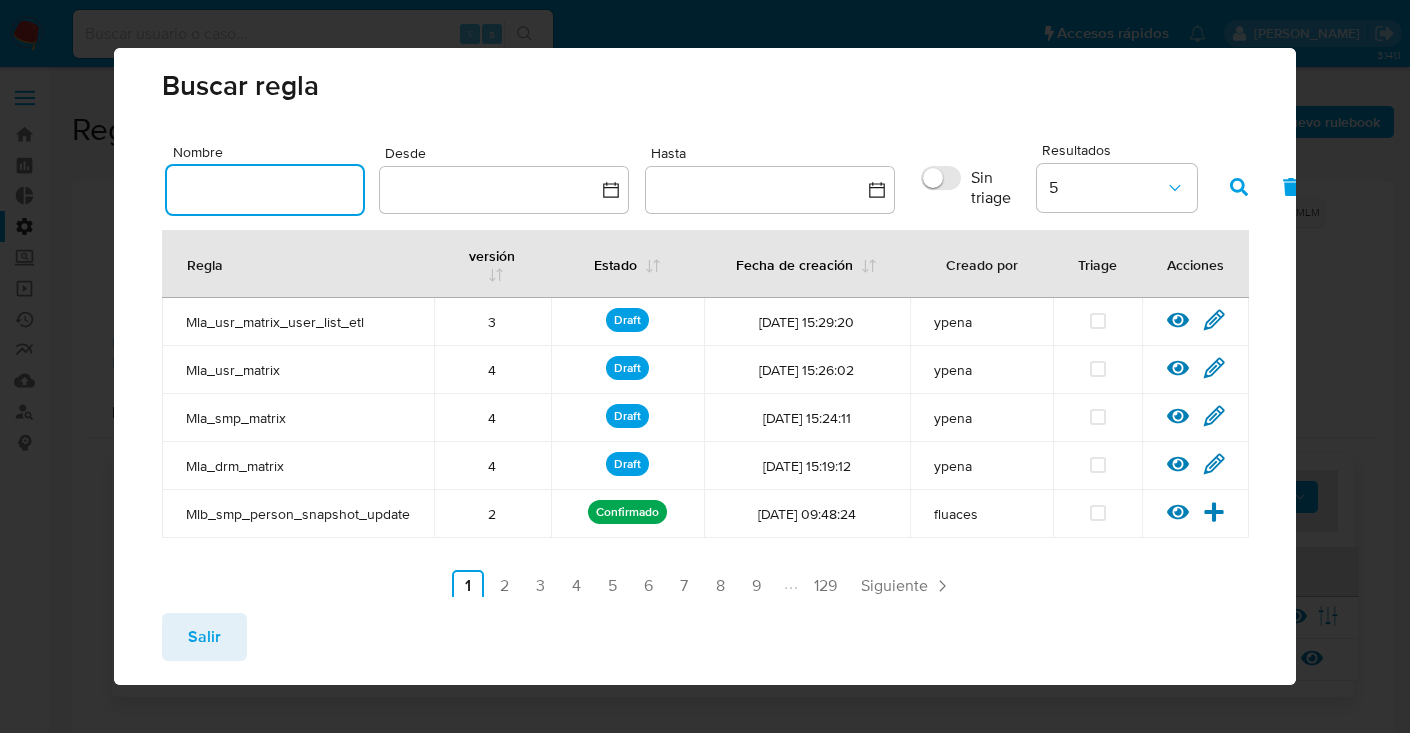 click at bounding box center (265, 190) 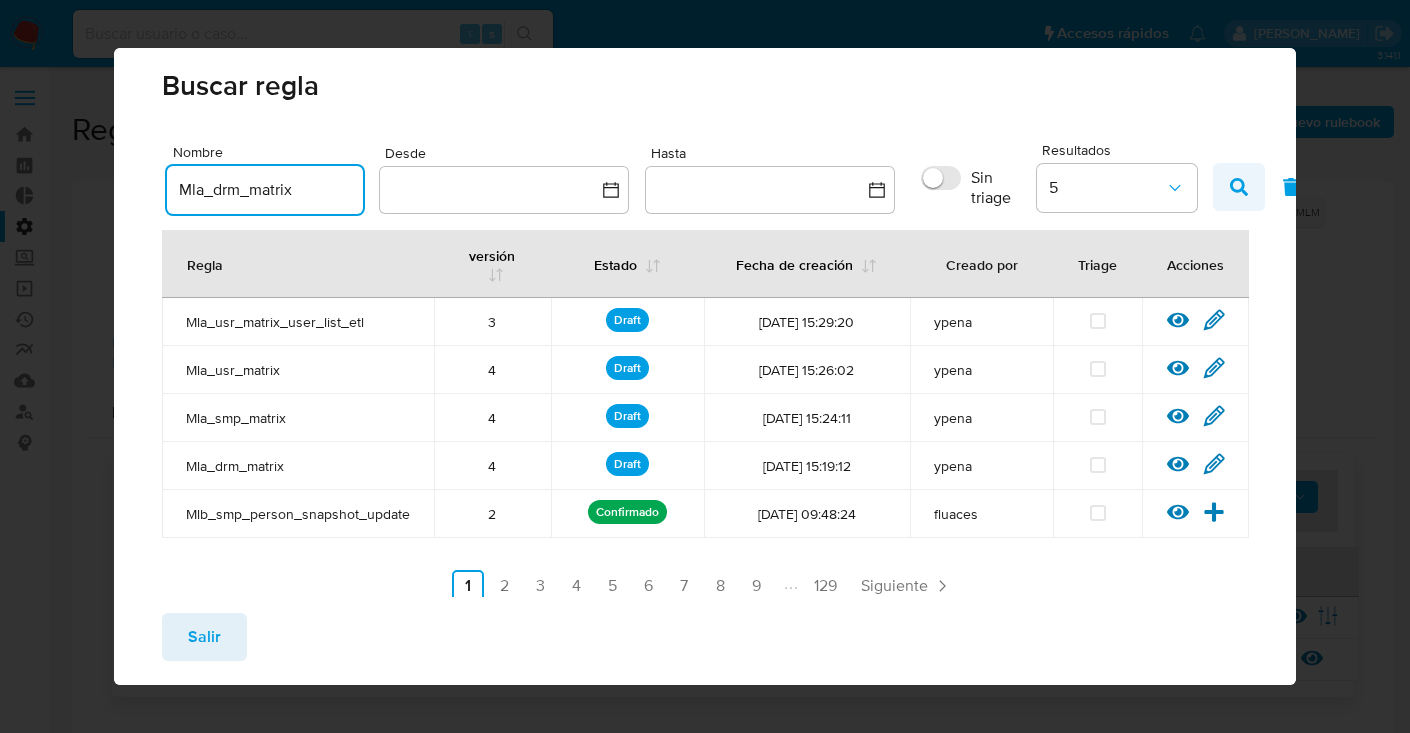 type on "Mla_drm_matrix" 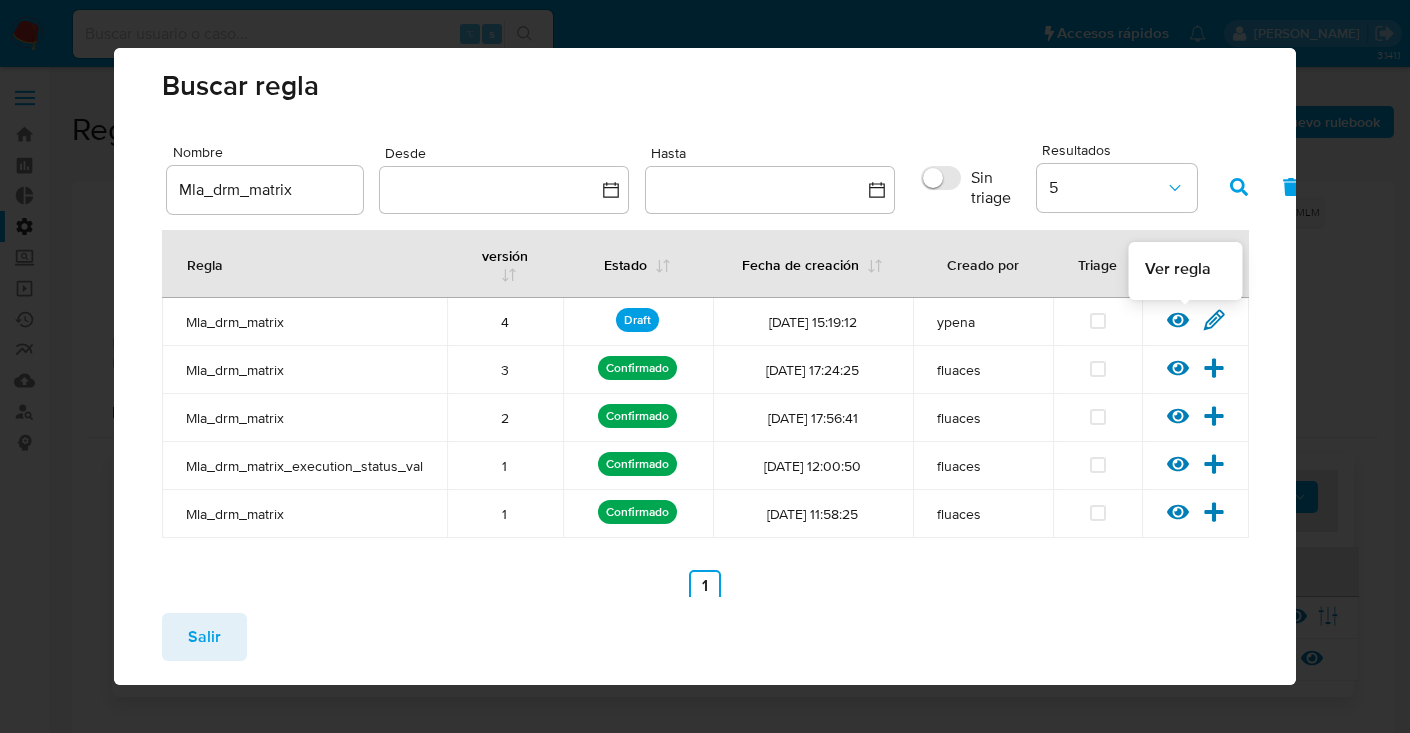 click 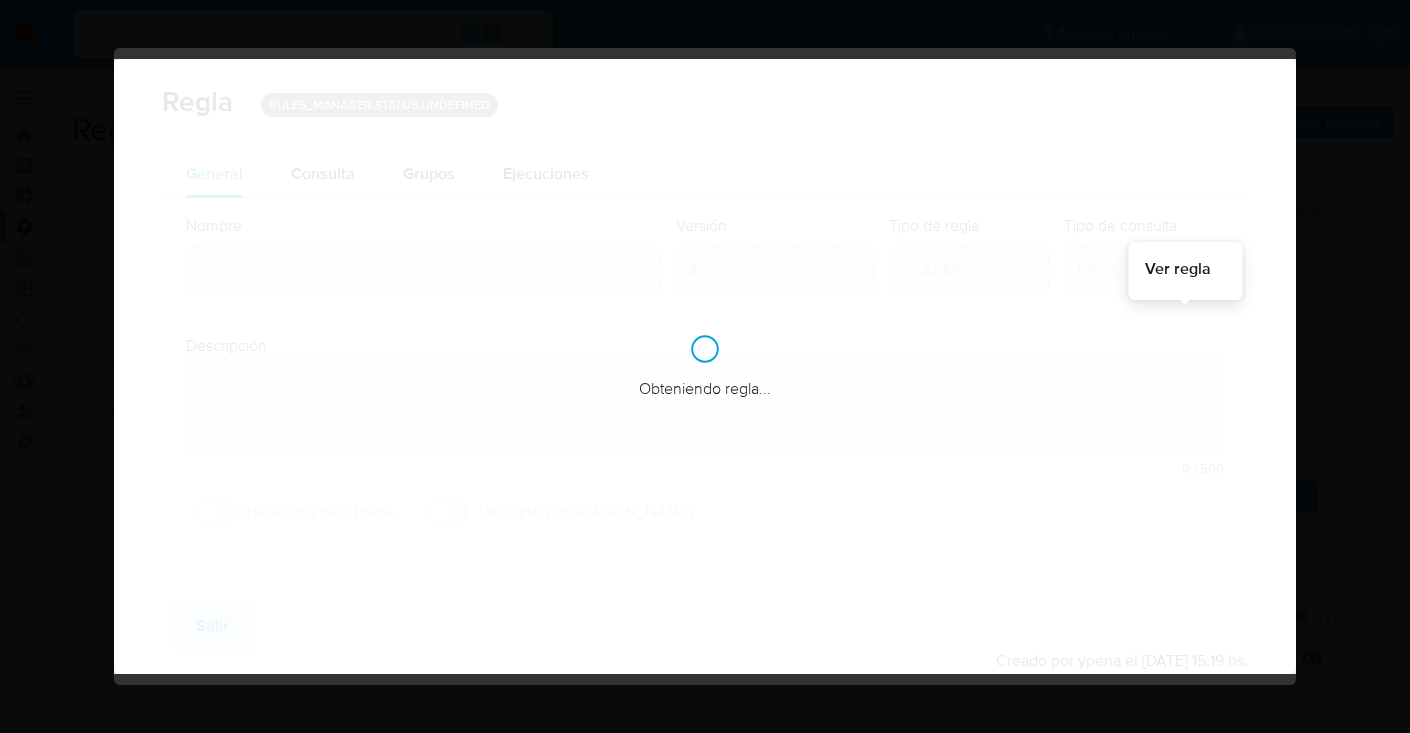 type on "Mla_drm_matrix" 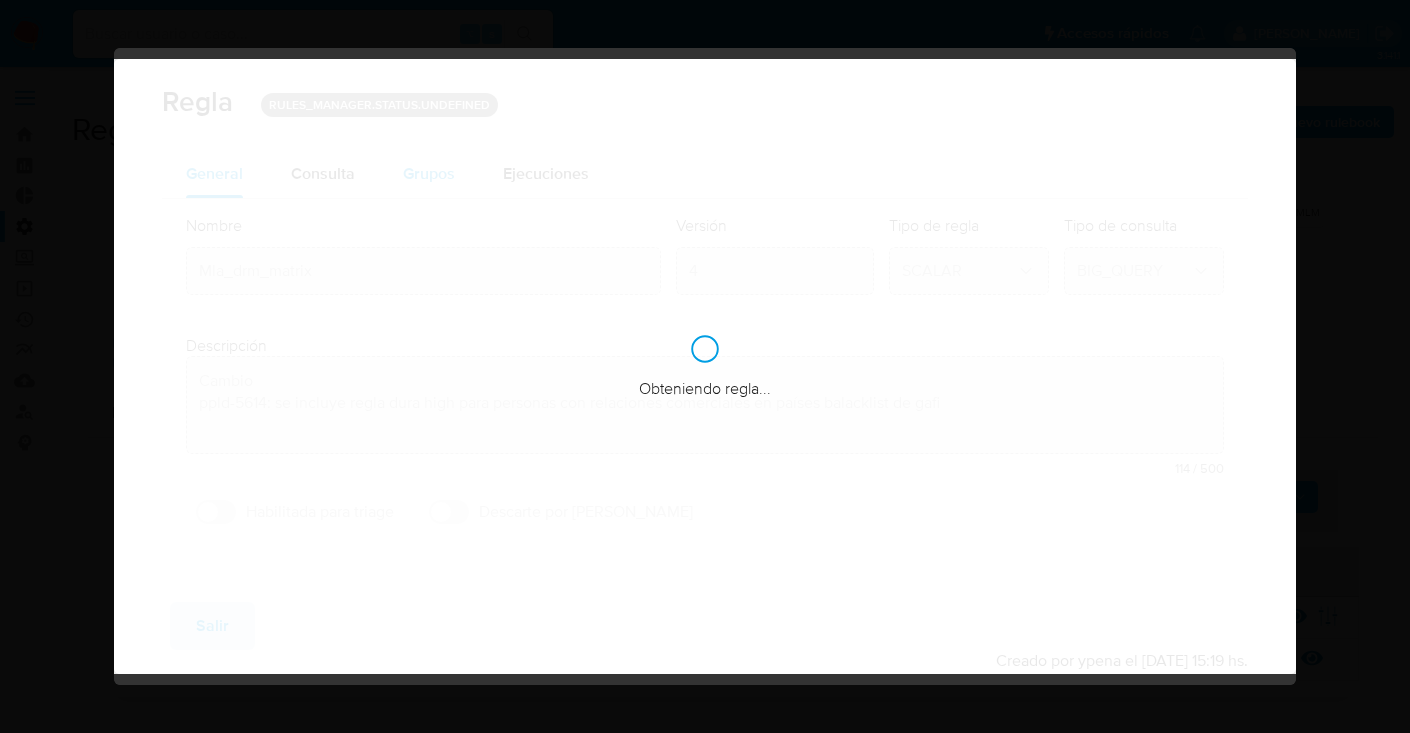 type on "Cambio
ppld-5614" 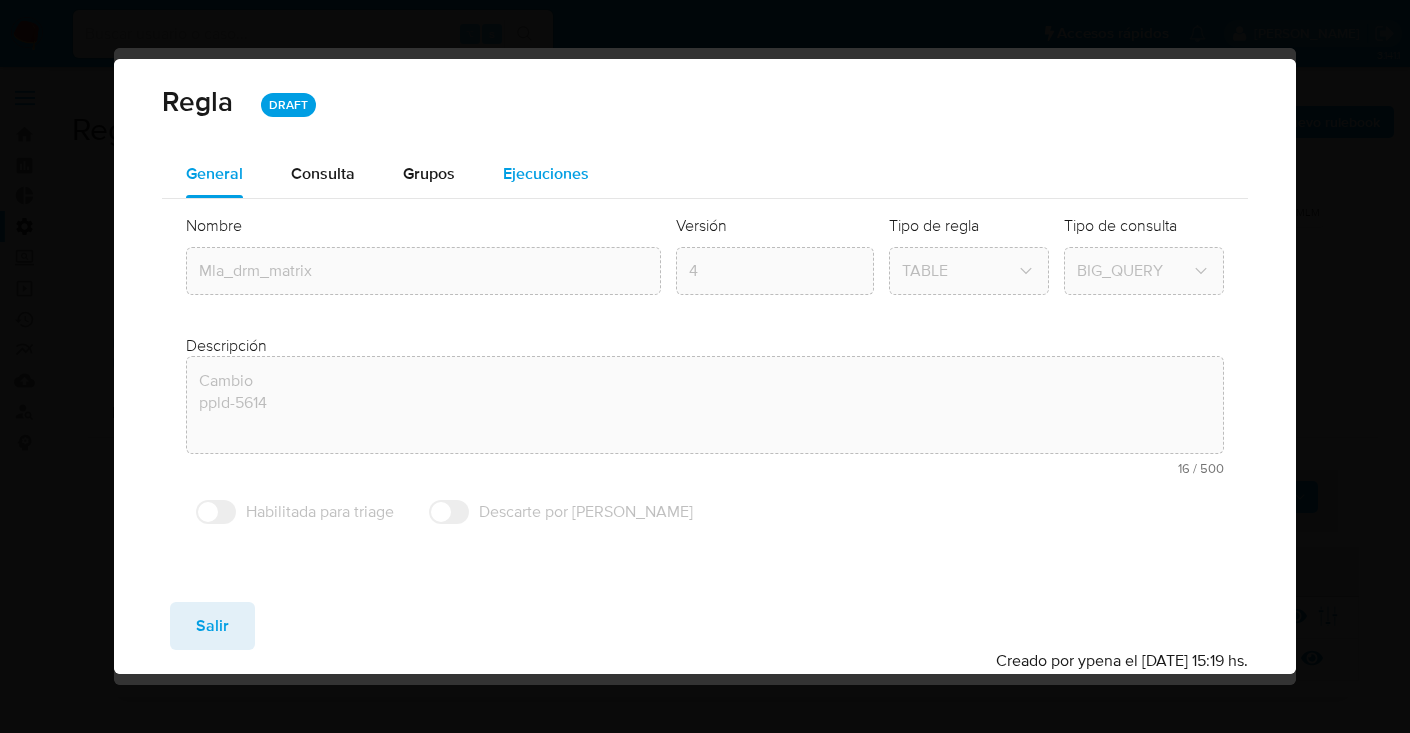 click on "Ejecuciones" at bounding box center [546, 173] 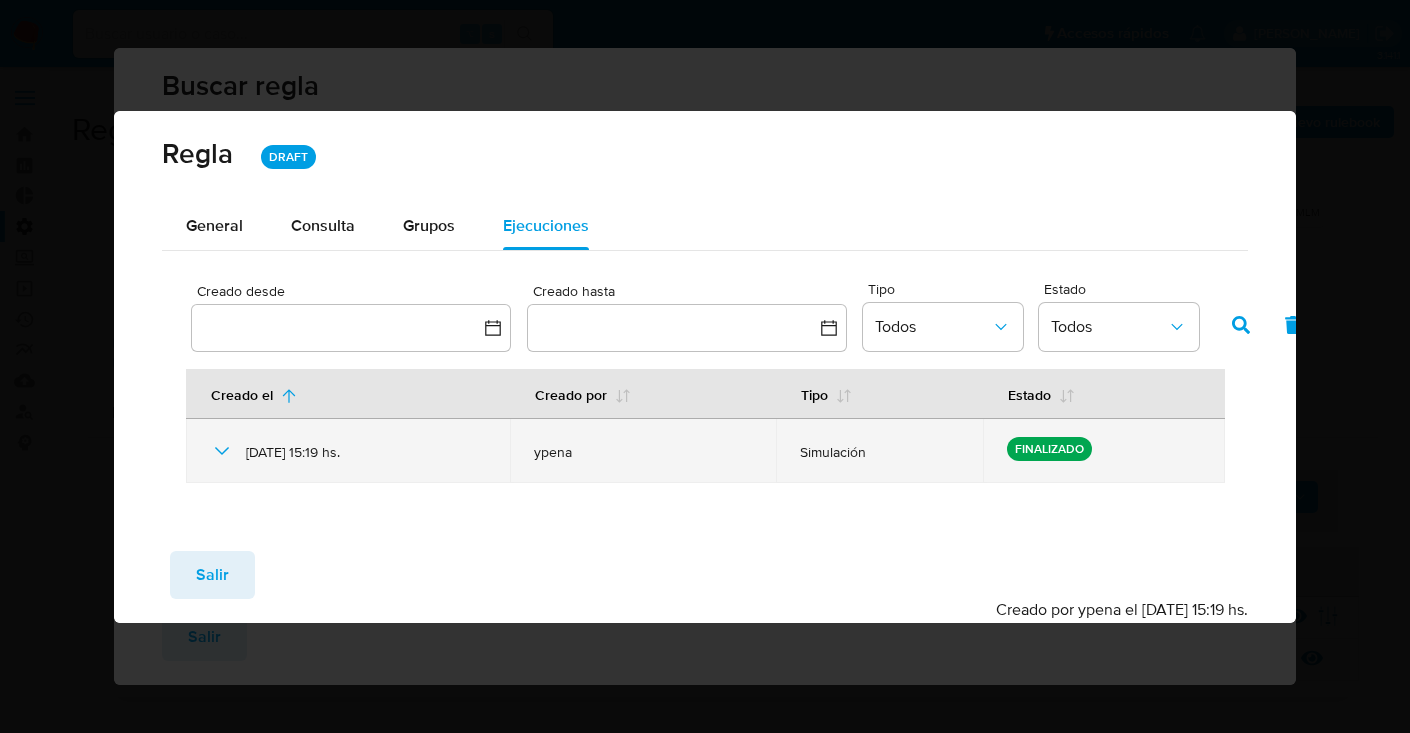 click 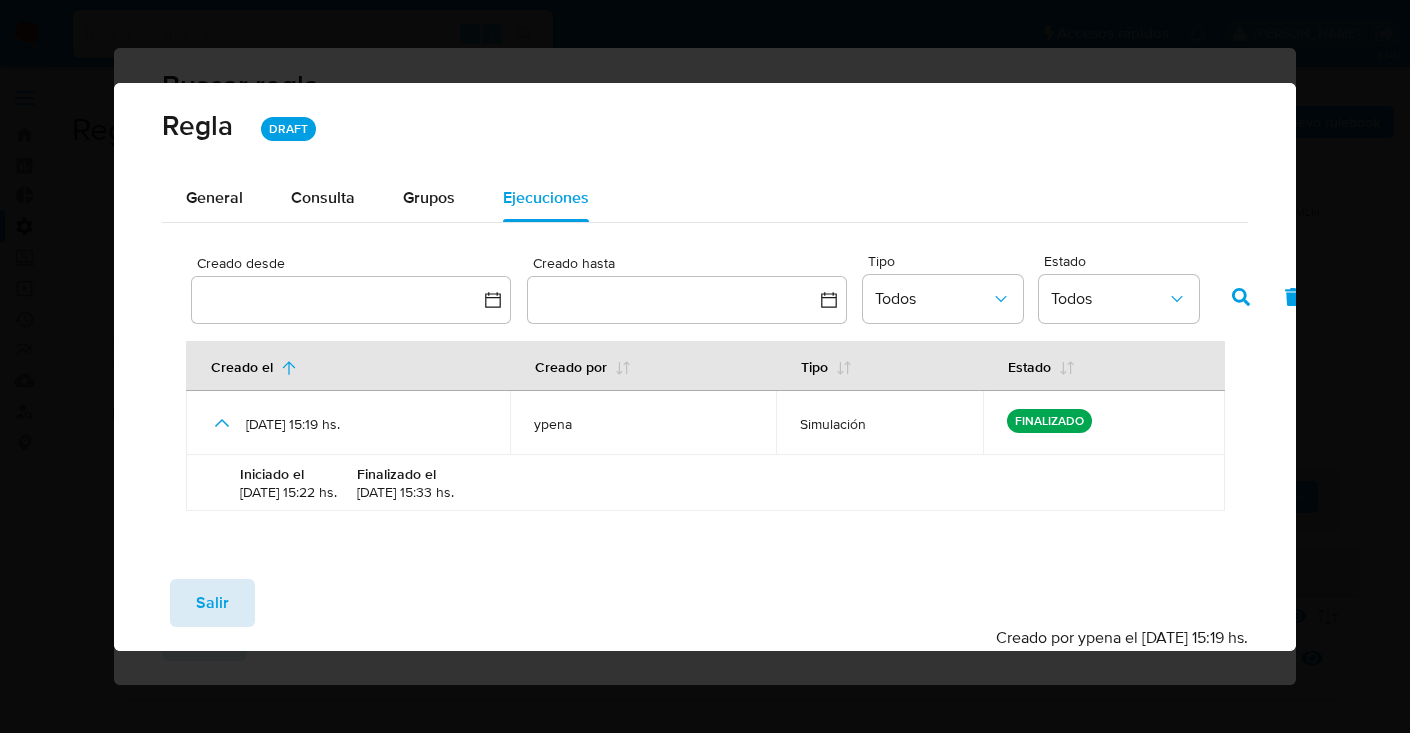 click on "Salir" at bounding box center [212, 603] 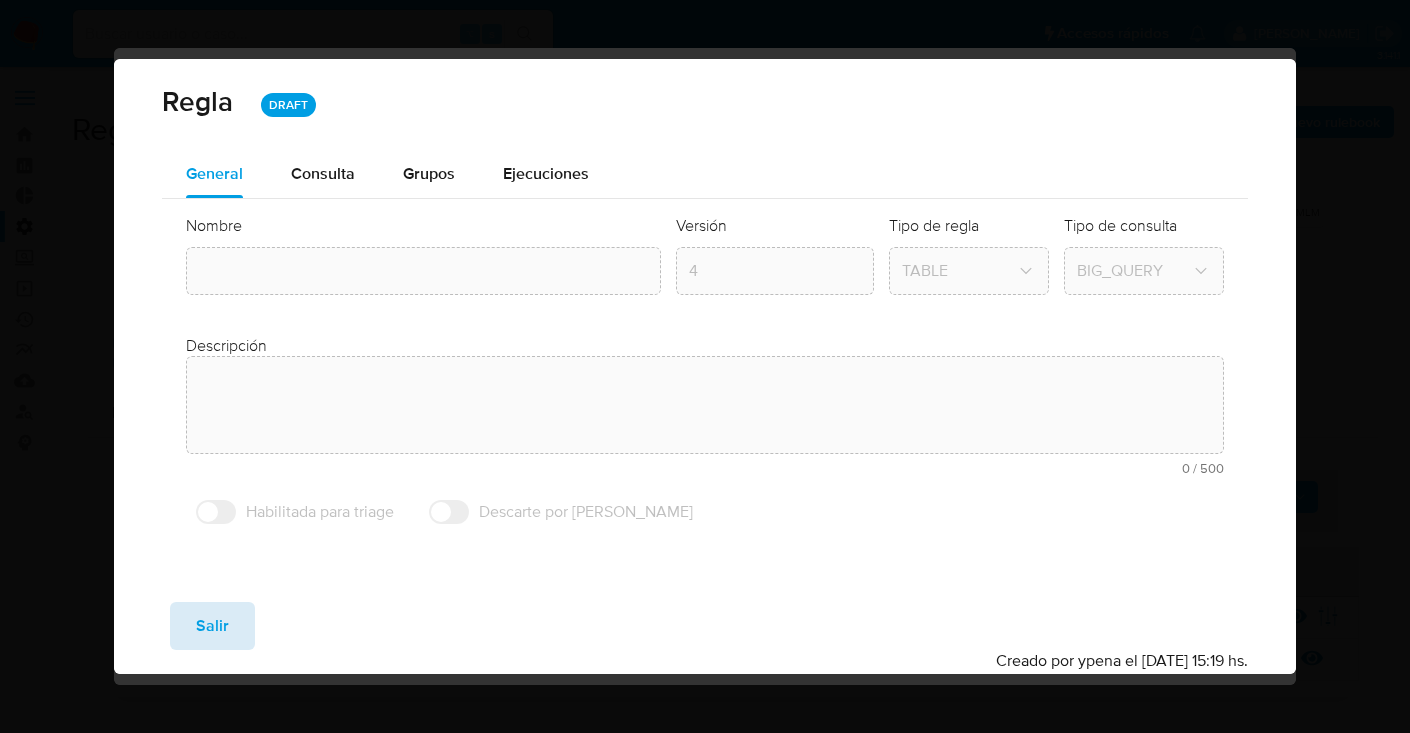 type on "Mla_drm_matrix" 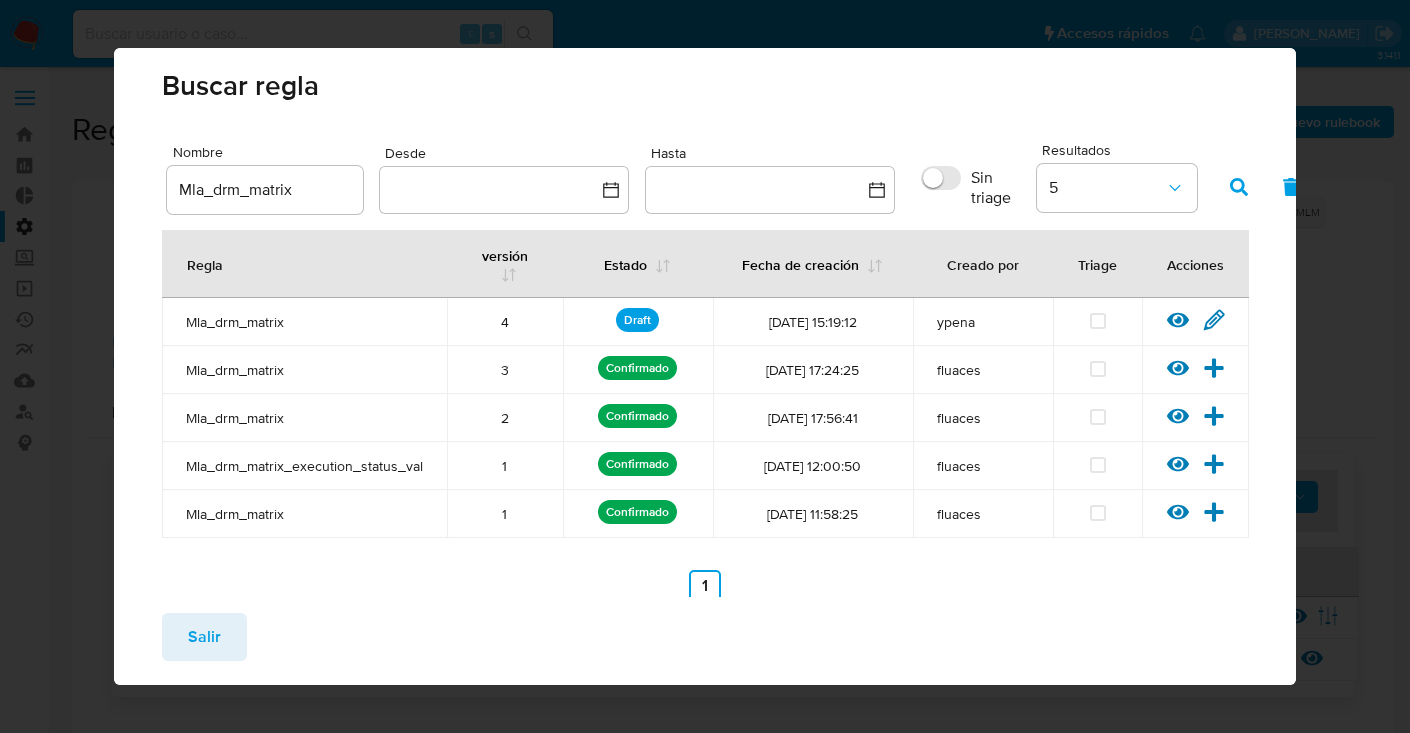 click on "Salir" at bounding box center (204, 637) 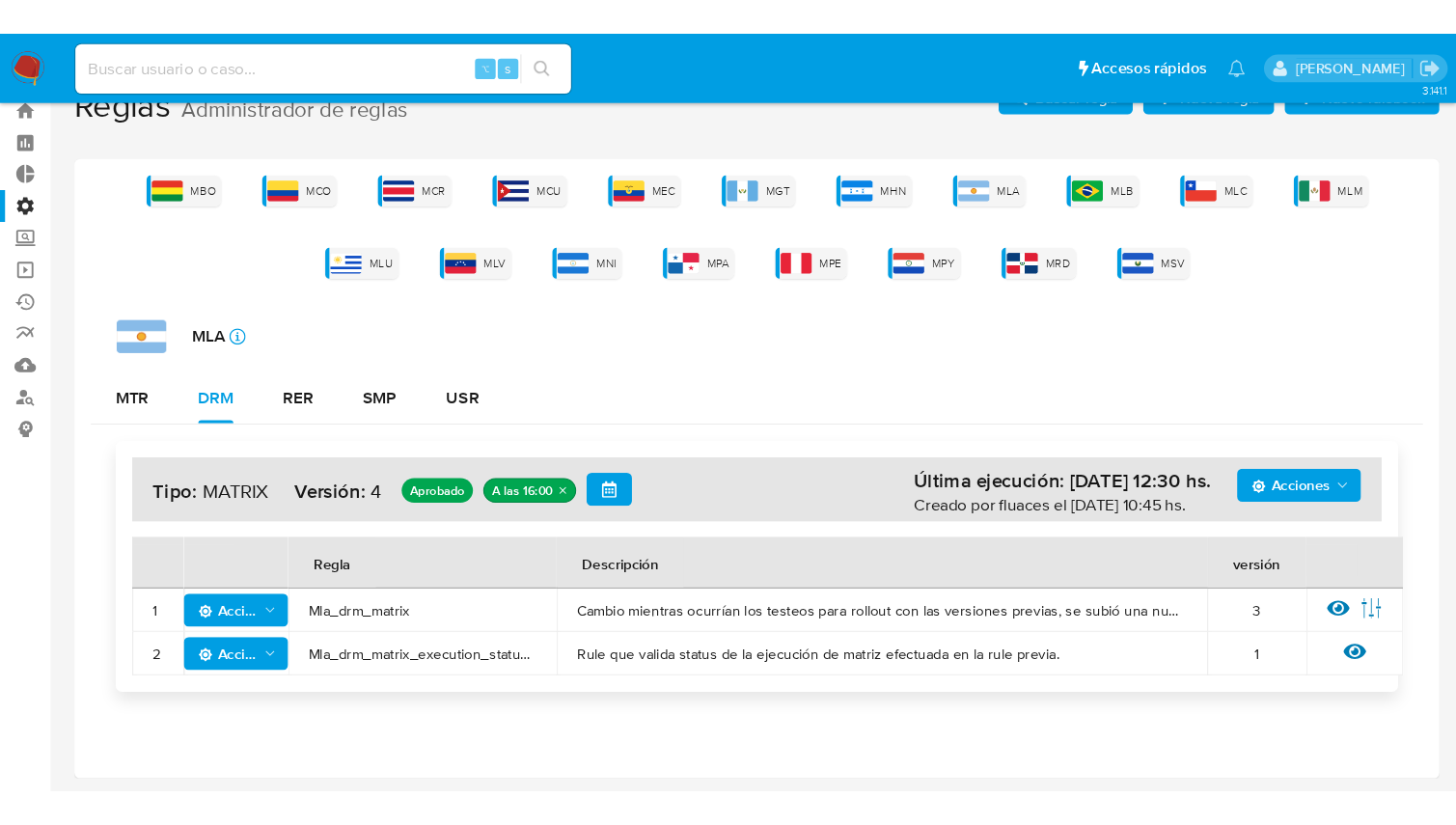 scroll, scrollTop: 0, scrollLeft: 0, axis: both 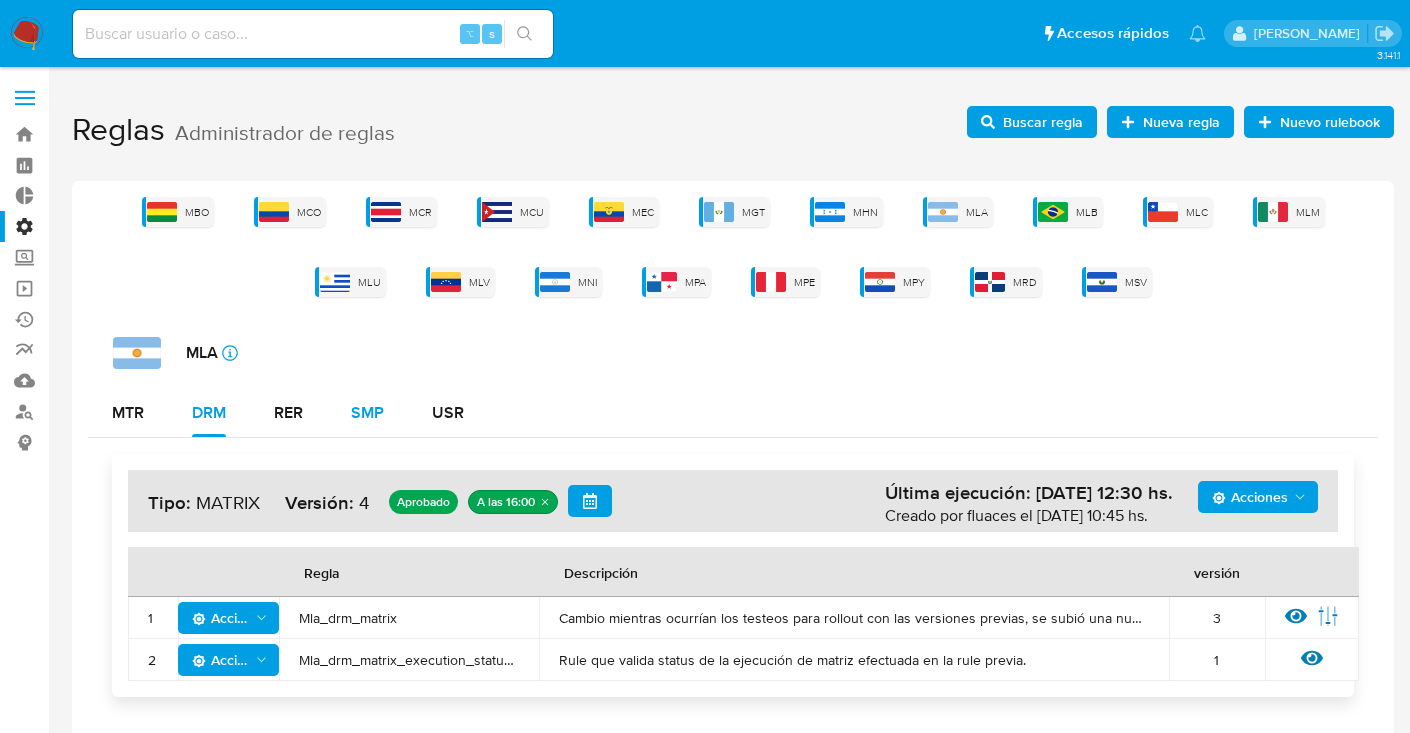 click on "SMP" at bounding box center [367, 413] 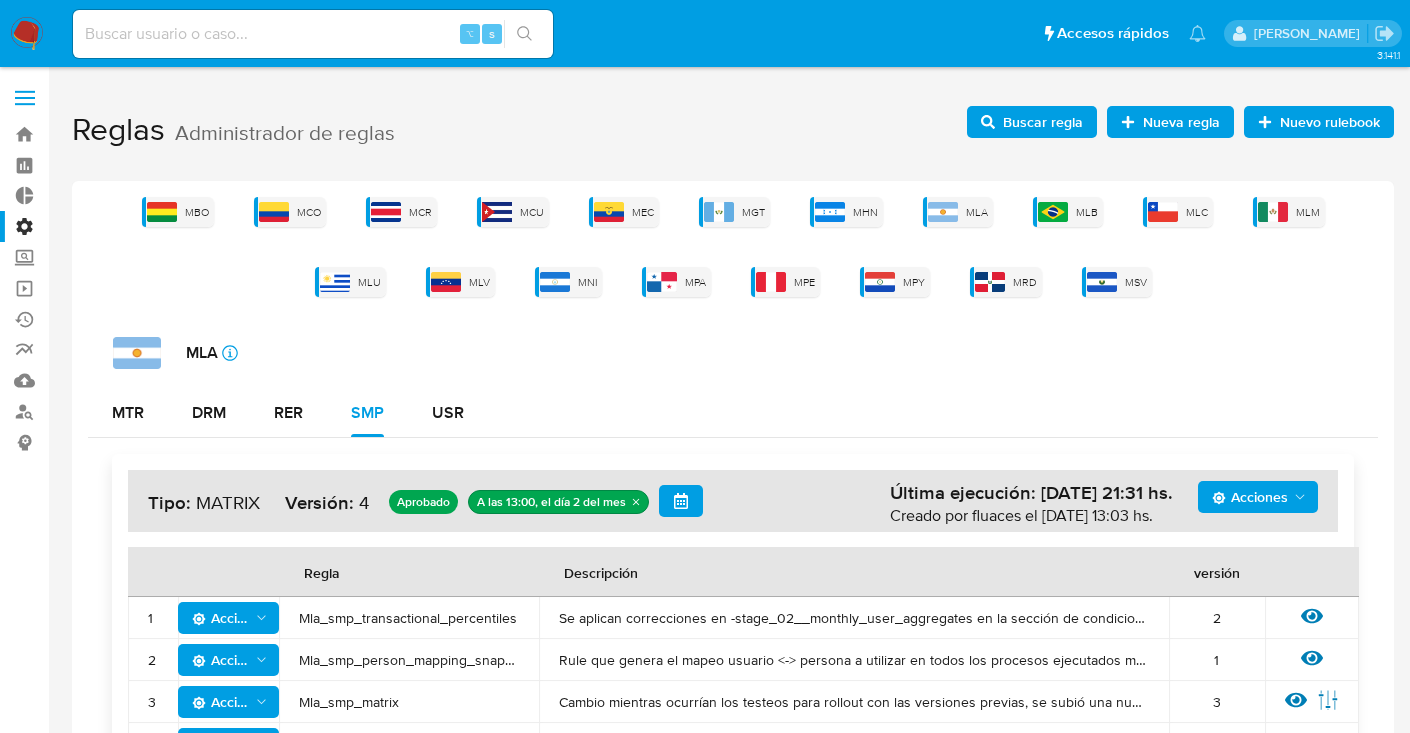 click on "Mla_smp_matrix" at bounding box center [409, 702] 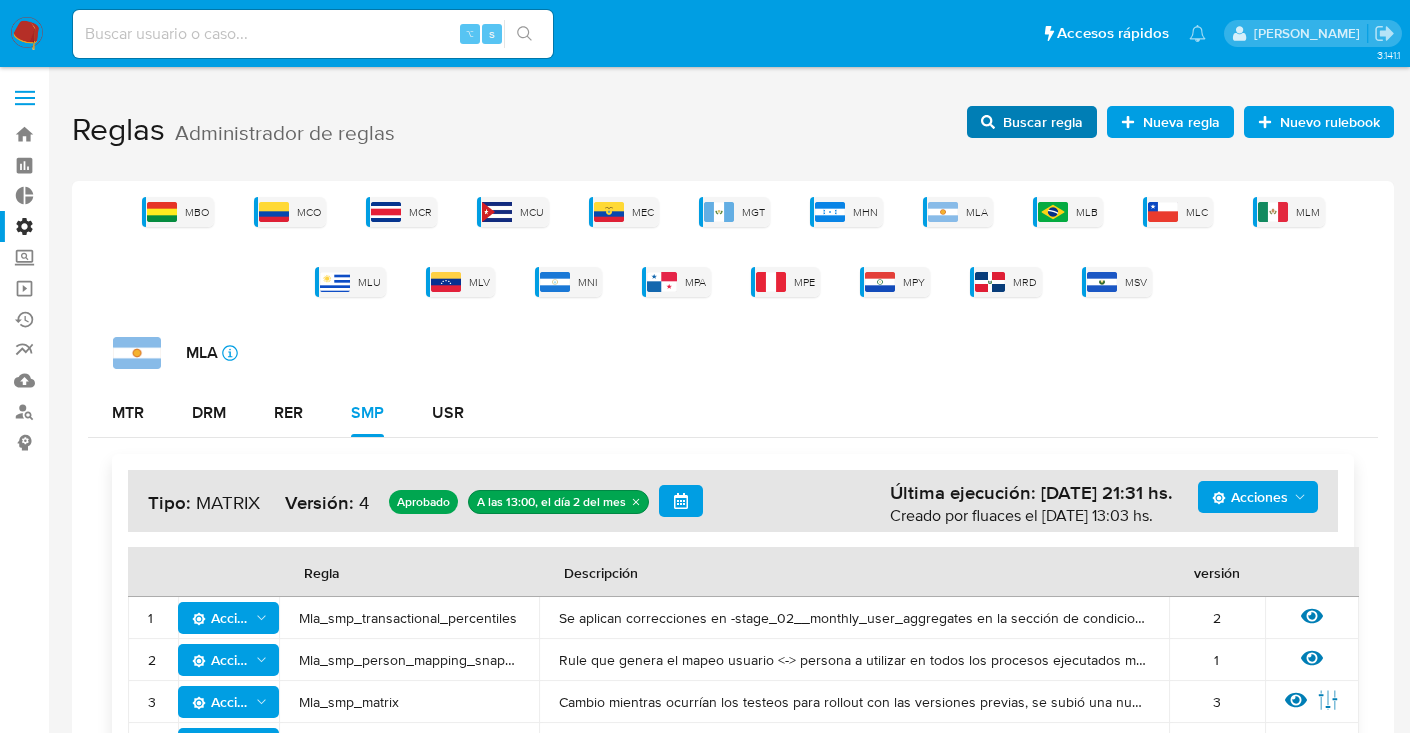 click on "Buscar regla" at bounding box center (1043, 122) 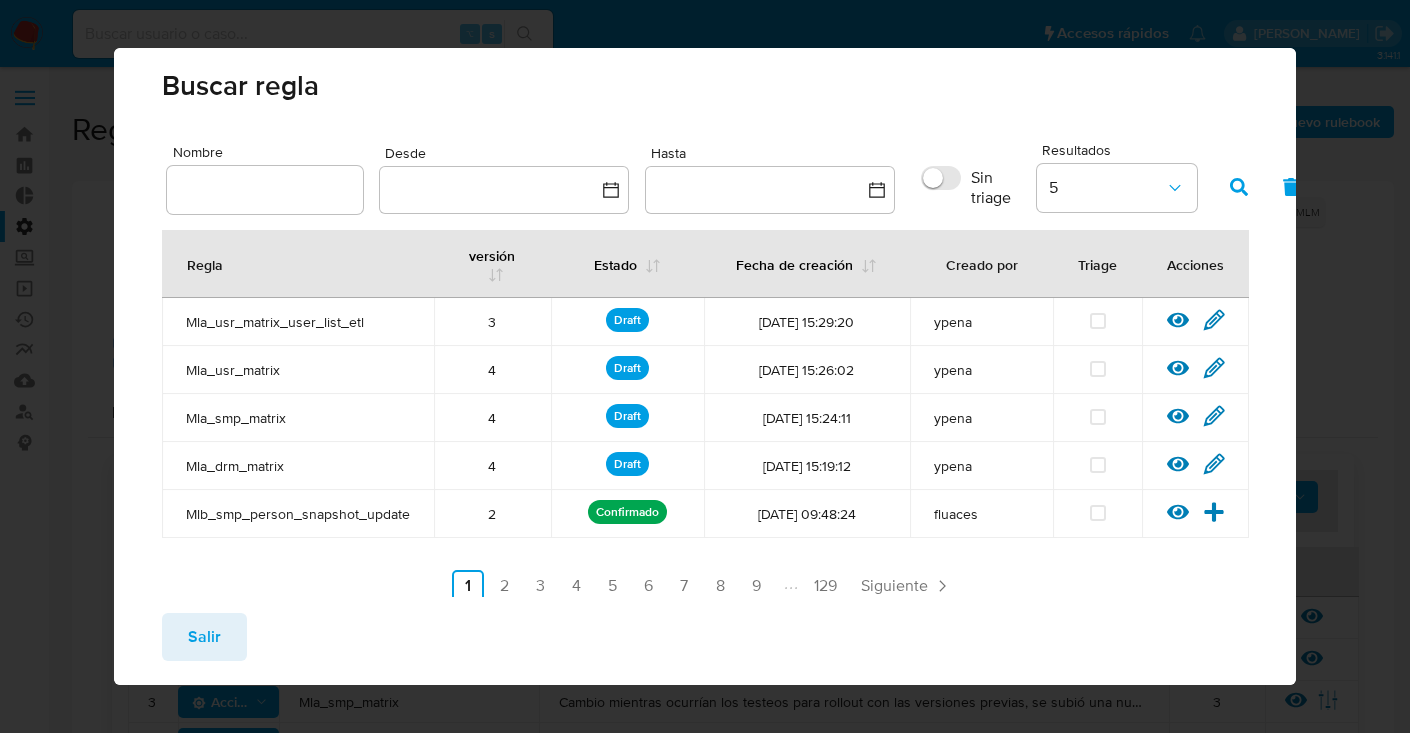 click at bounding box center (265, 190) 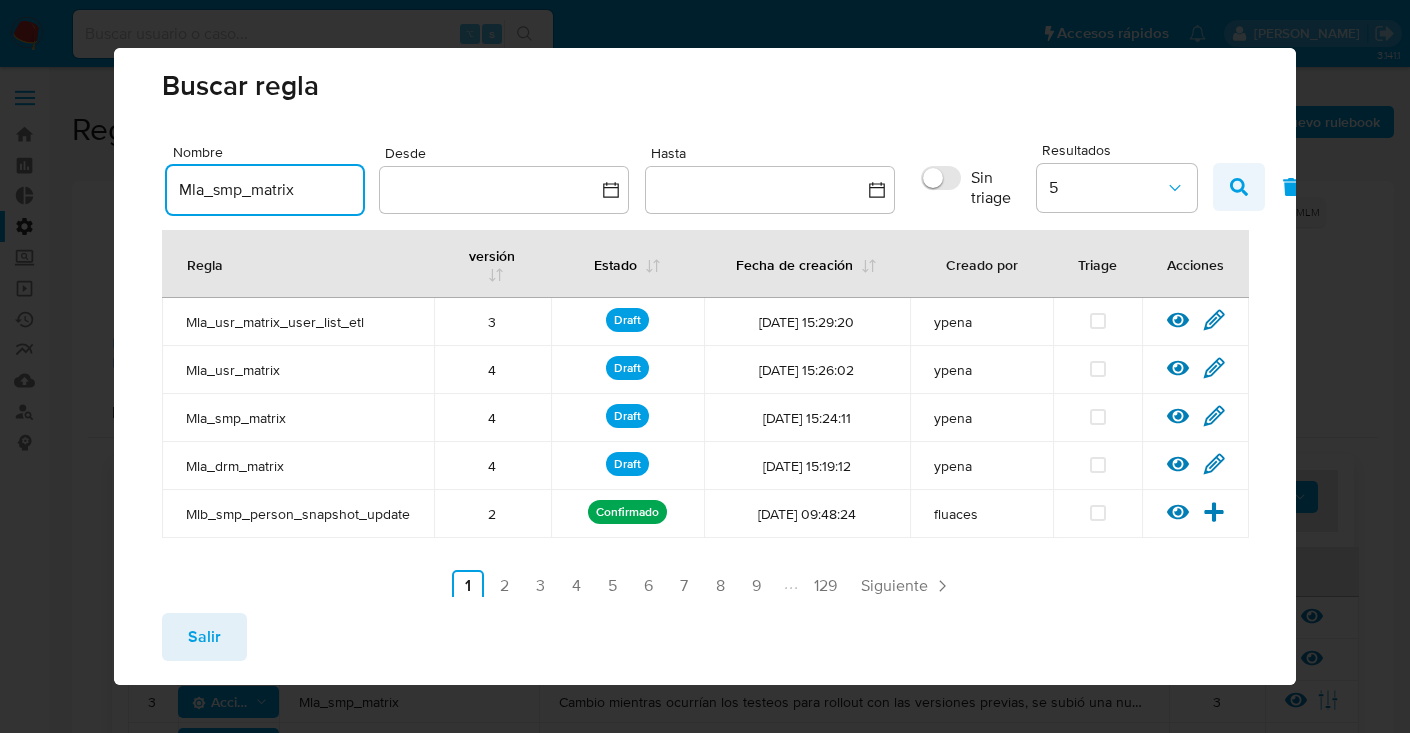 type on "Mla_smp_matrix" 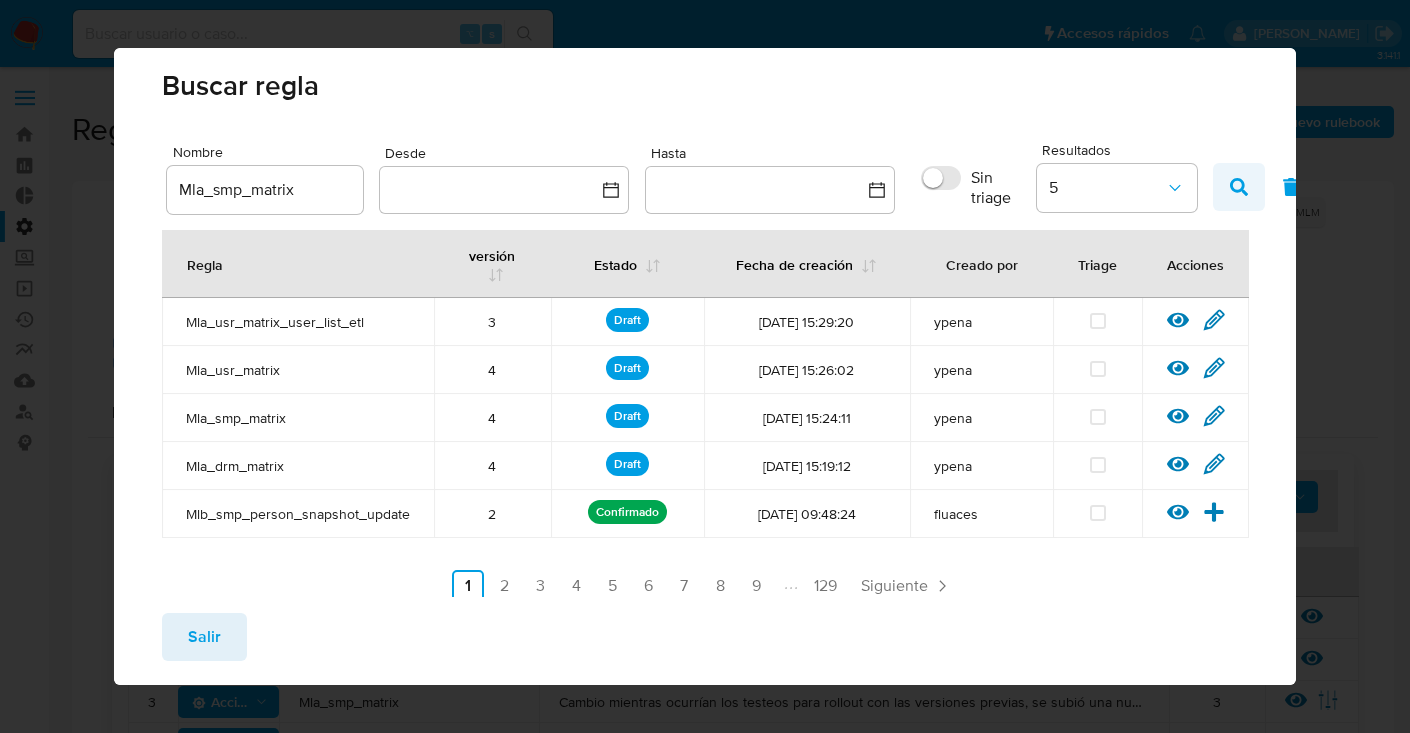 click at bounding box center (1239, 187) 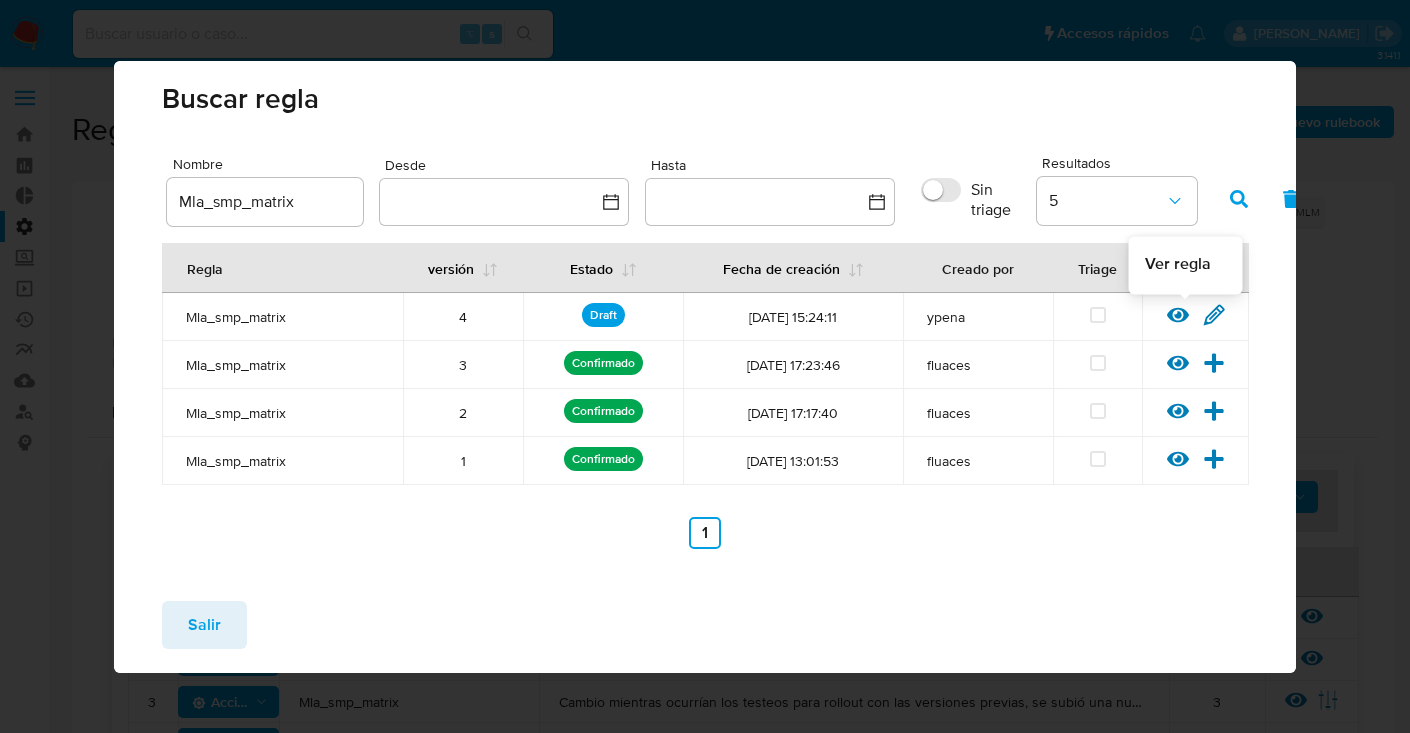 click 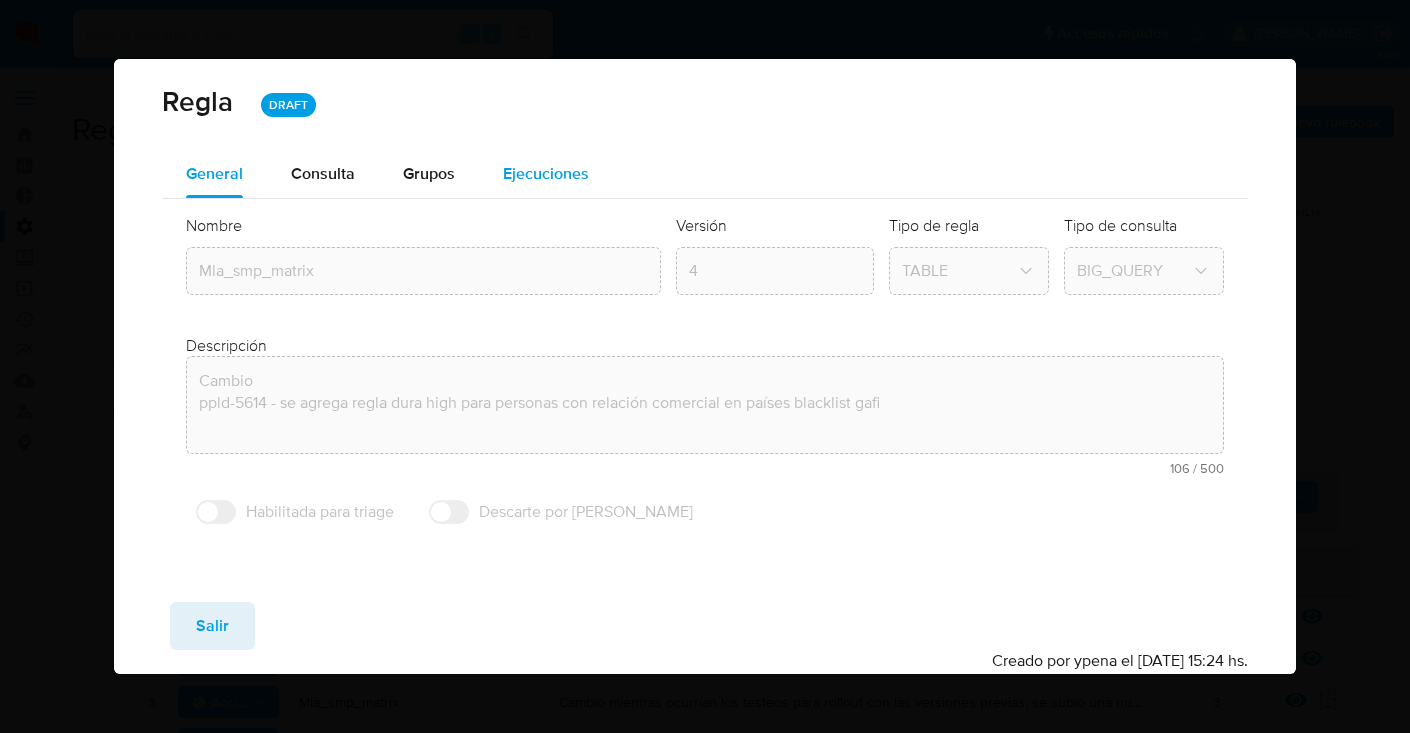 click on "Ejecuciones" at bounding box center (546, 173) 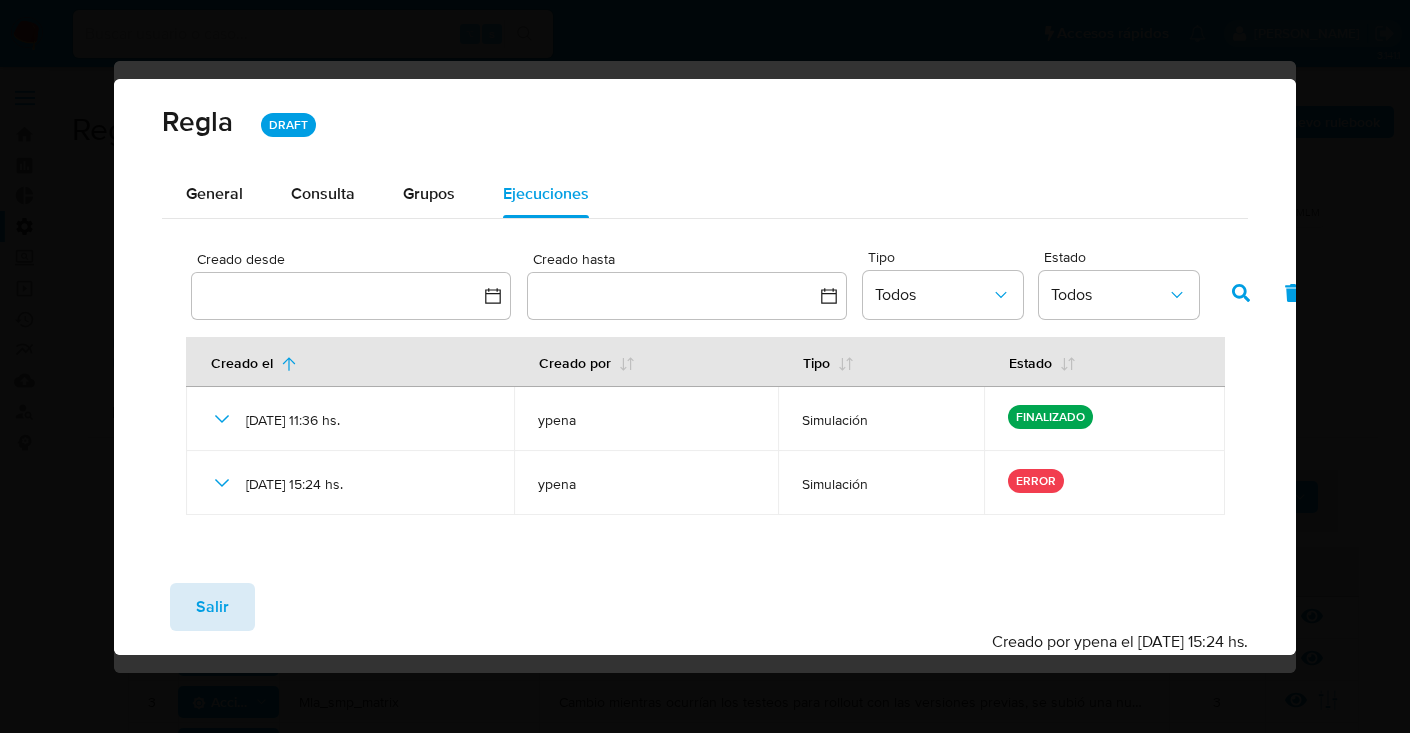click on "Salir" at bounding box center (212, 607) 